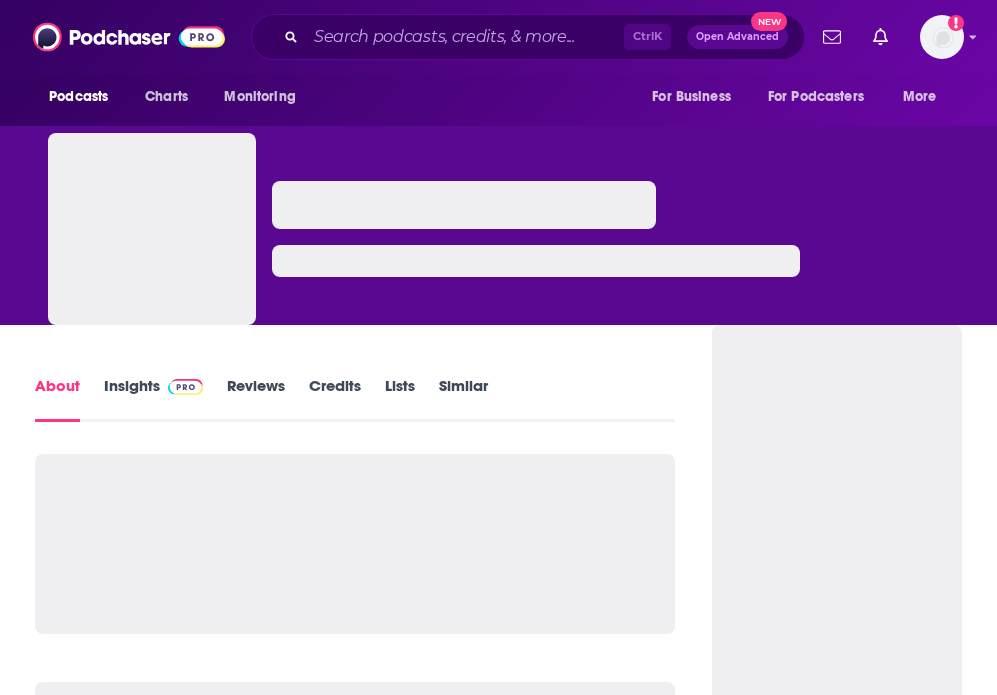 scroll, scrollTop: 0, scrollLeft: 0, axis: both 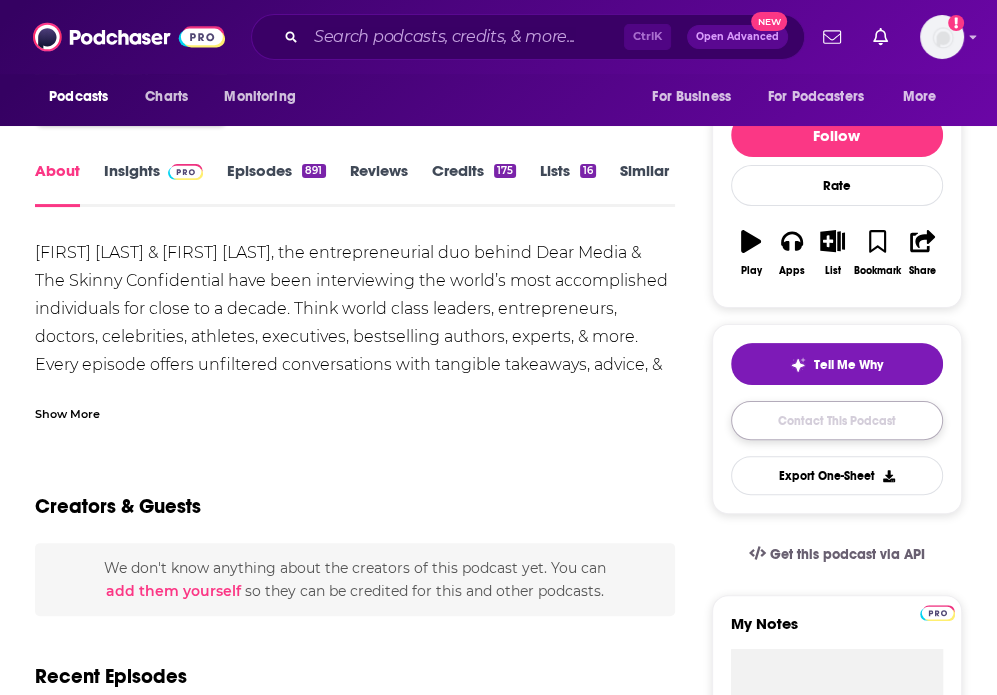click on "Contact This Podcast" at bounding box center [837, 420] 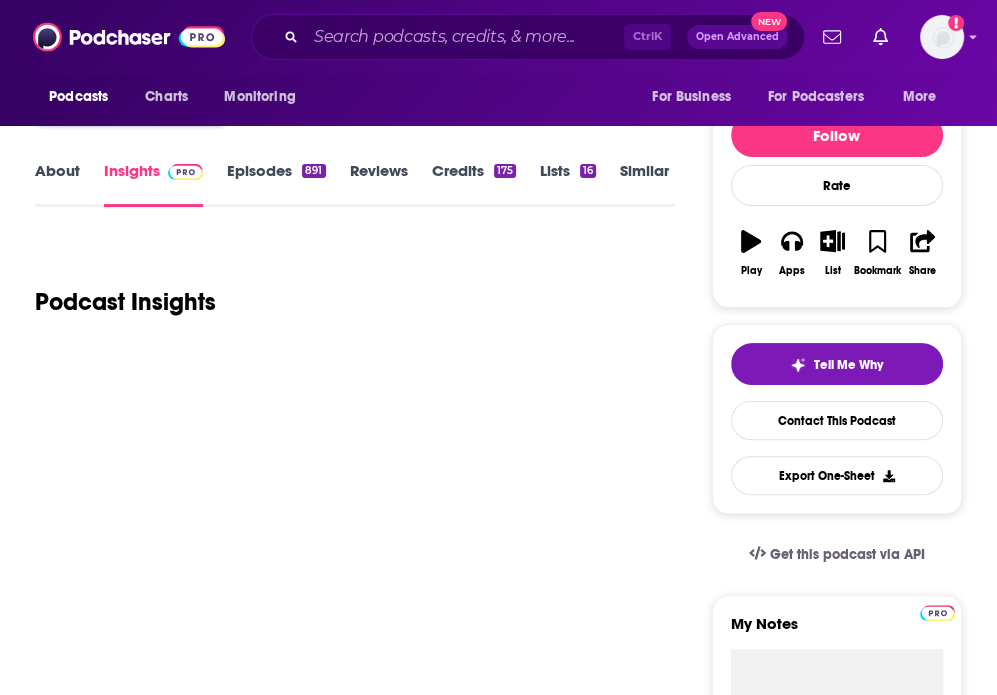 scroll, scrollTop: 100, scrollLeft: 0, axis: vertical 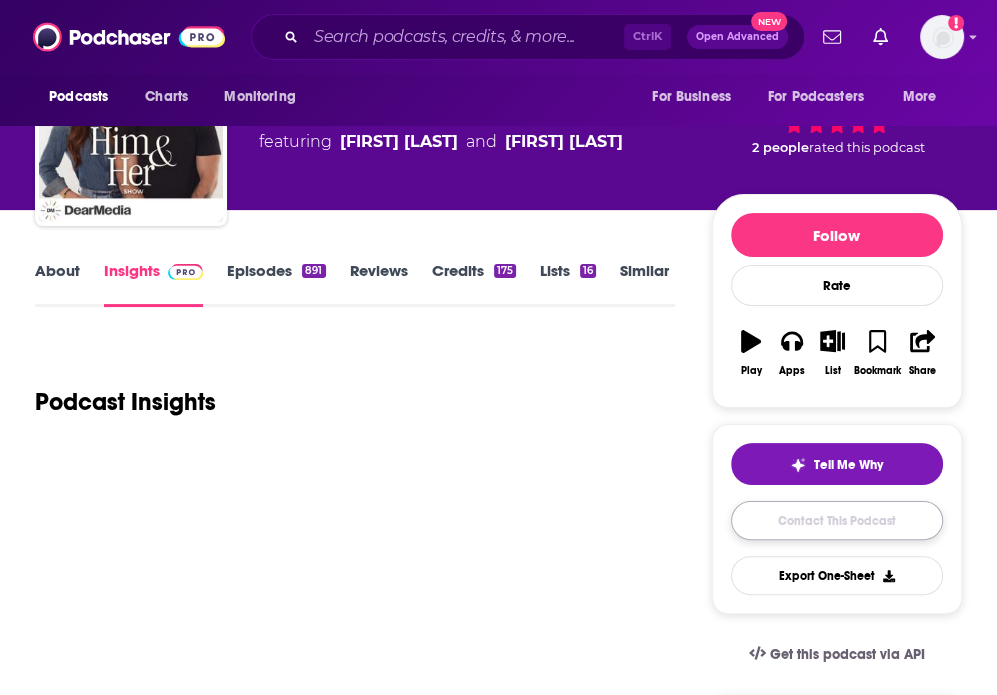 click on "Contact This Podcast" at bounding box center (837, 520) 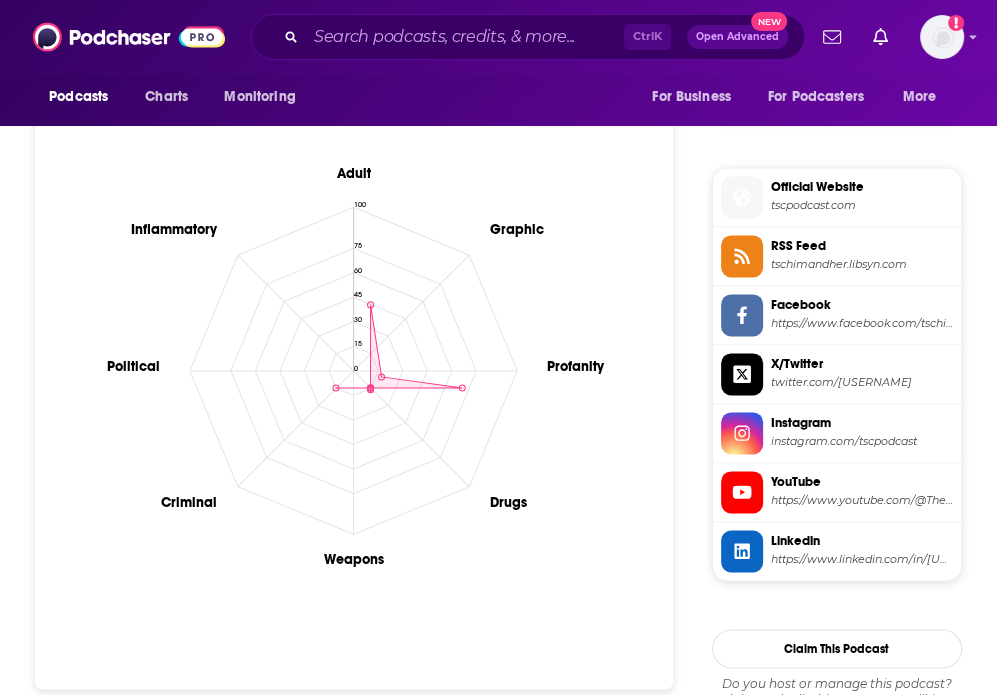 scroll, scrollTop: 4188, scrollLeft: 0, axis: vertical 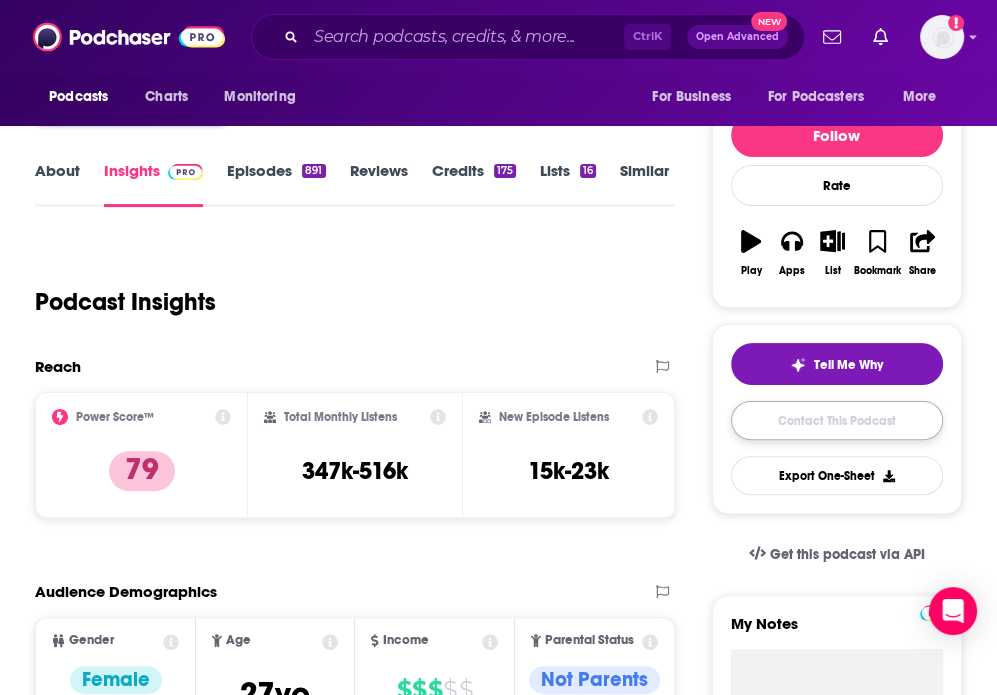 click on "Contact This Podcast" at bounding box center (837, 420) 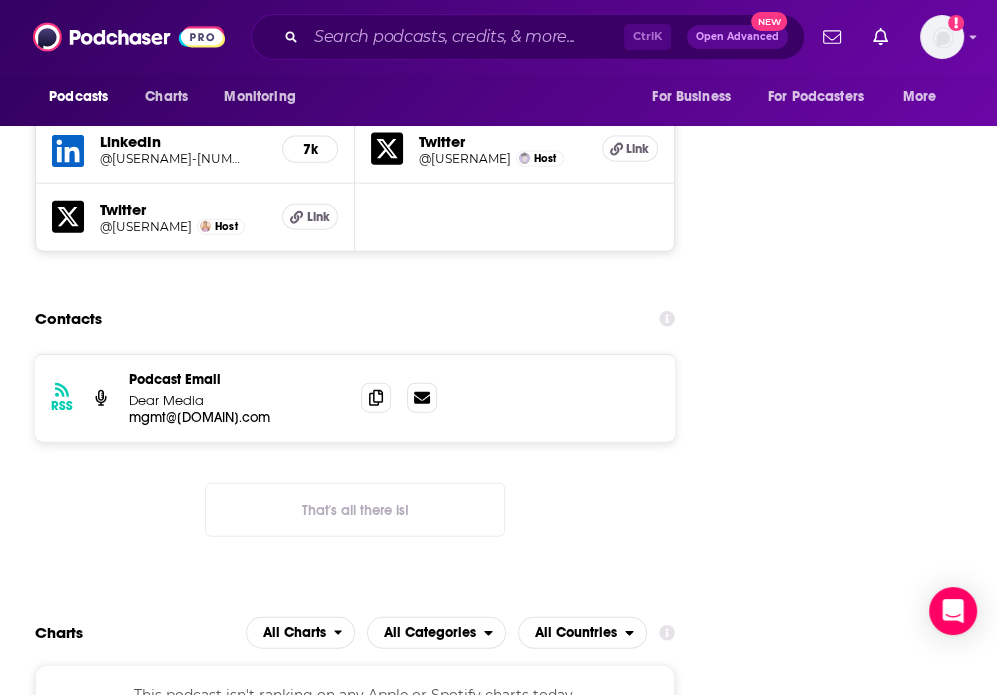 scroll, scrollTop: 2967, scrollLeft: 0, axis: vertical 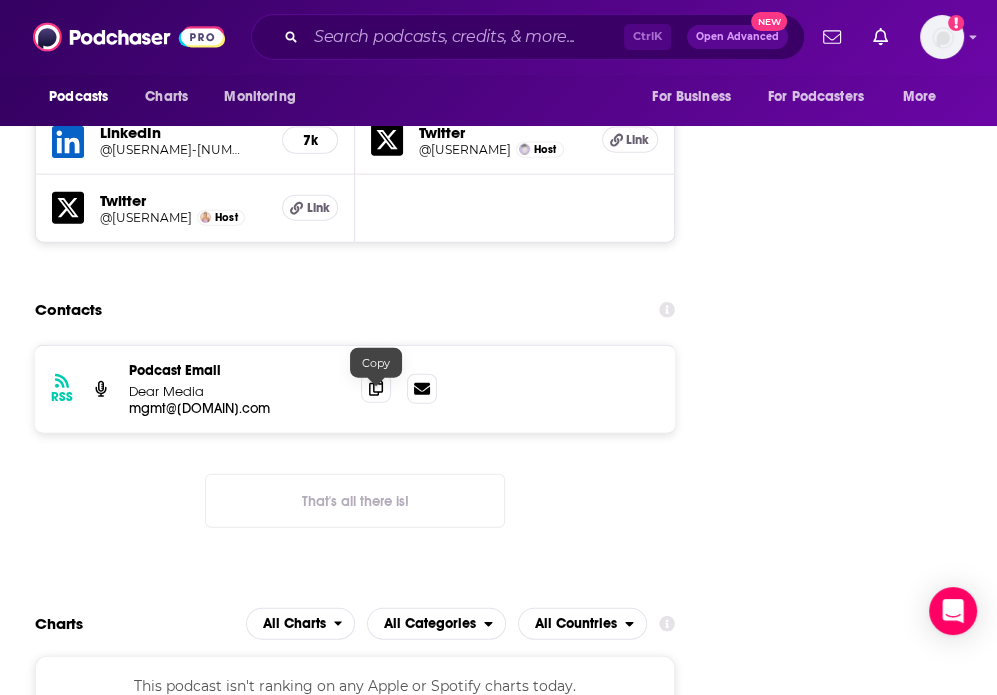 click at bounding box center [376, 388] 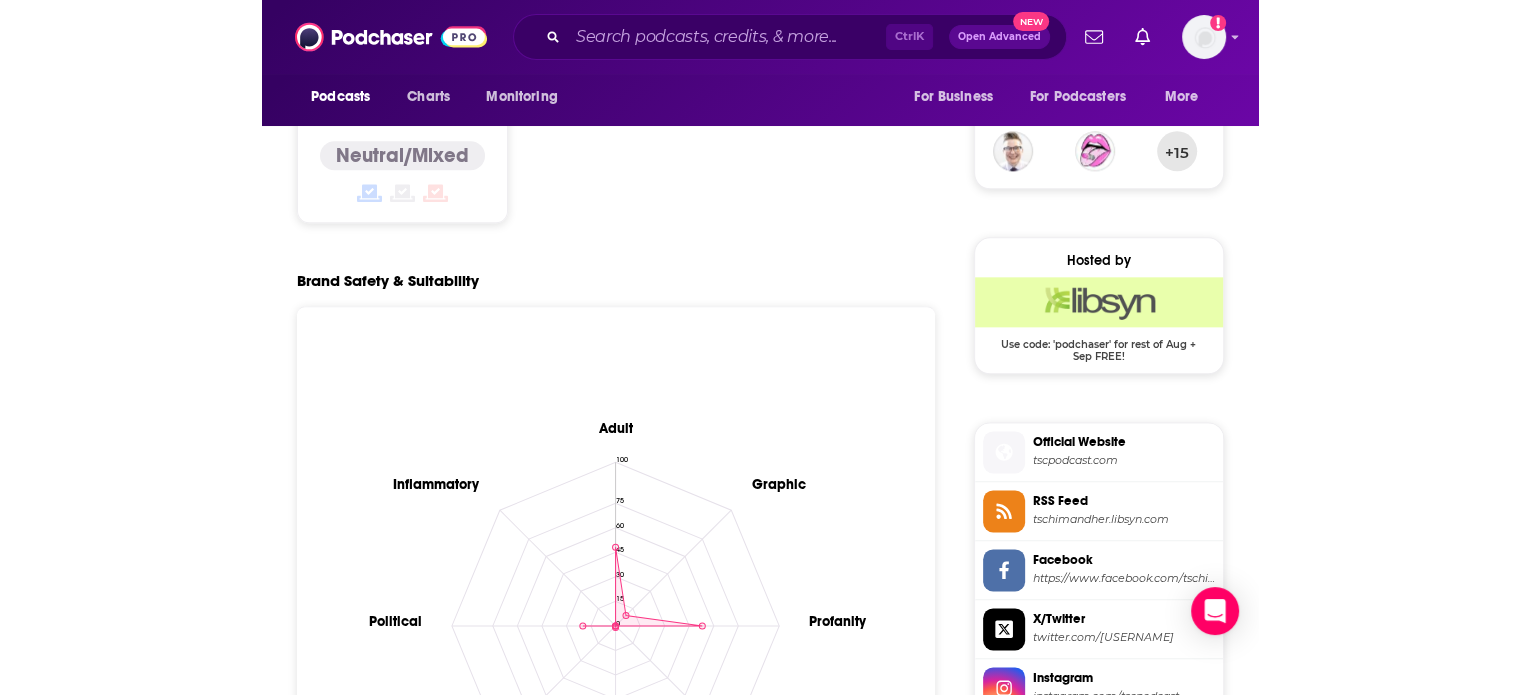 scroll, scrollTop: 1367, scrollLeft: 0, axis: vertical 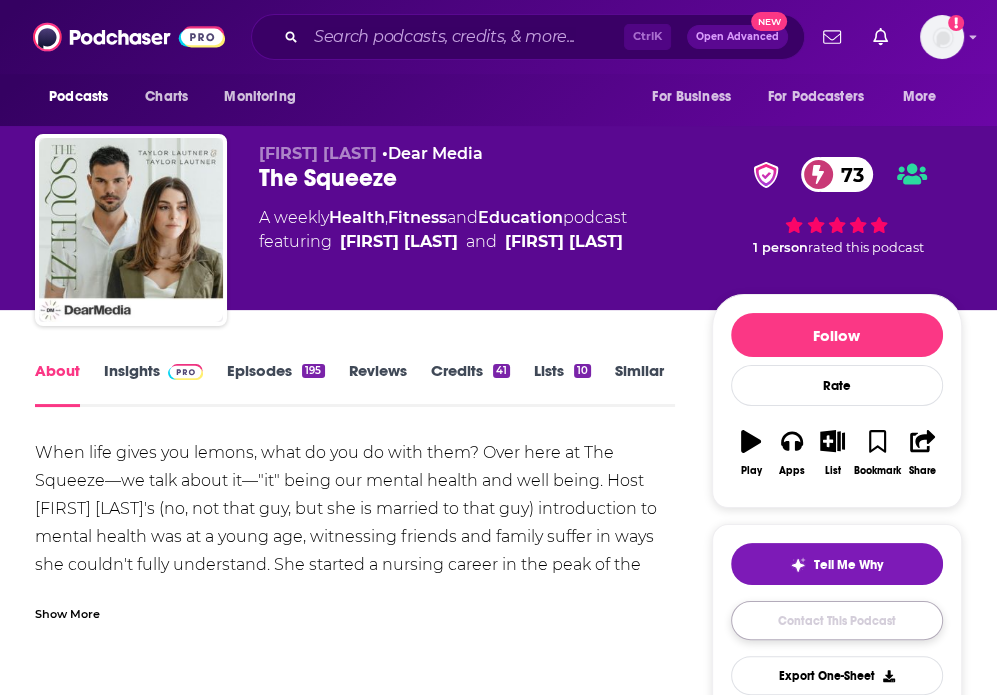 click on "Contact This Podcast" at bounding box center [837, 620] 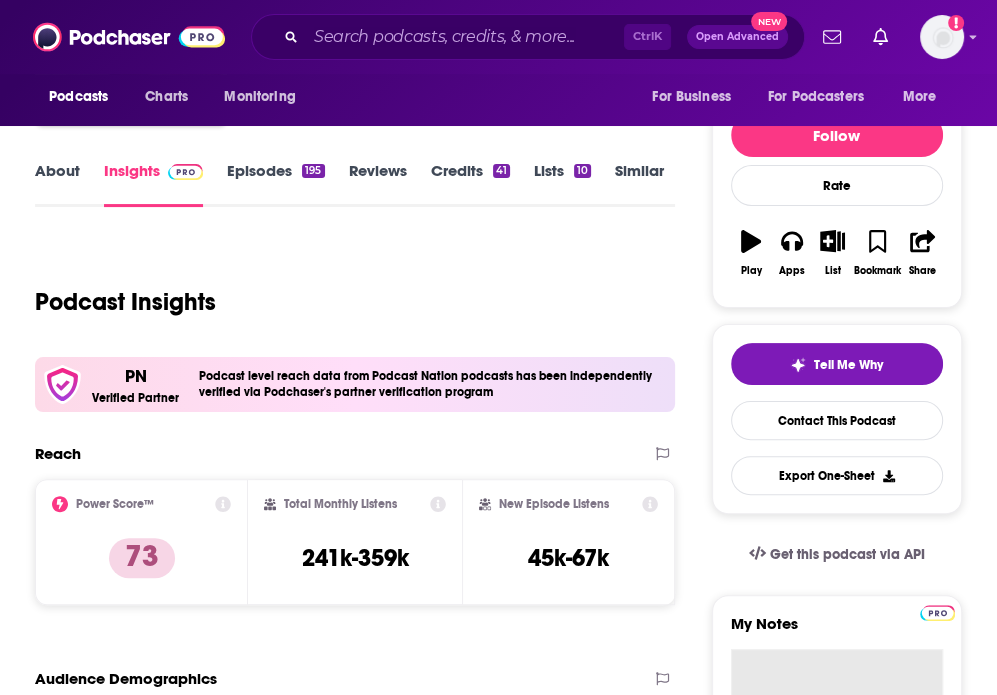 click on "Follow Rate Play Apps List Bookmark Share Tell Me Why Contact This Podcast Export One-Sheet Get this podcast via API My Notes Your concierge team Ask a question or make a request. Send a message Share This Podcast Recommendation sent https://www.podchaser.com/podcasts/the-squeeze-5094937 Copy Link Followers 4 +2 Official Website art19.com Instagram instagram.com/[USERNAME] YouTube https://www.youtube.com/[USERNAME] Claim This Podcast Do you host or manage this podcast? Claim and edit this page to your liking. Refresh Feed Are we missing an episode or update? Use this to check the RSS feed immediately. Seeing Double? Report this page as a duplicate." at bounding box center [837, 4883] 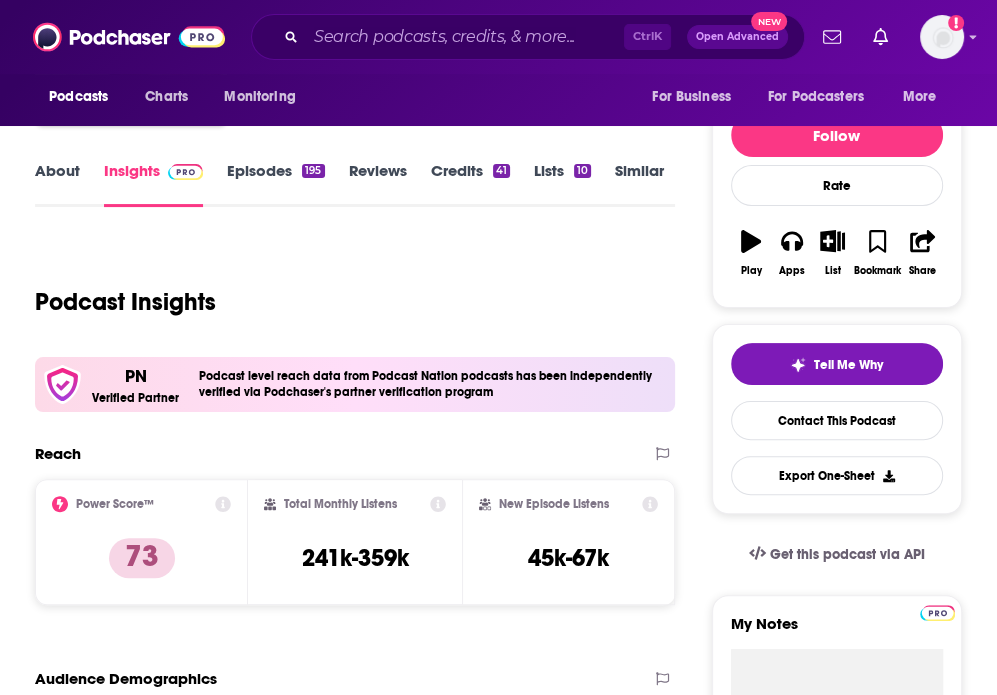 scroll, scrollTop: 3240, scrollLeft: 0, axis: vertical 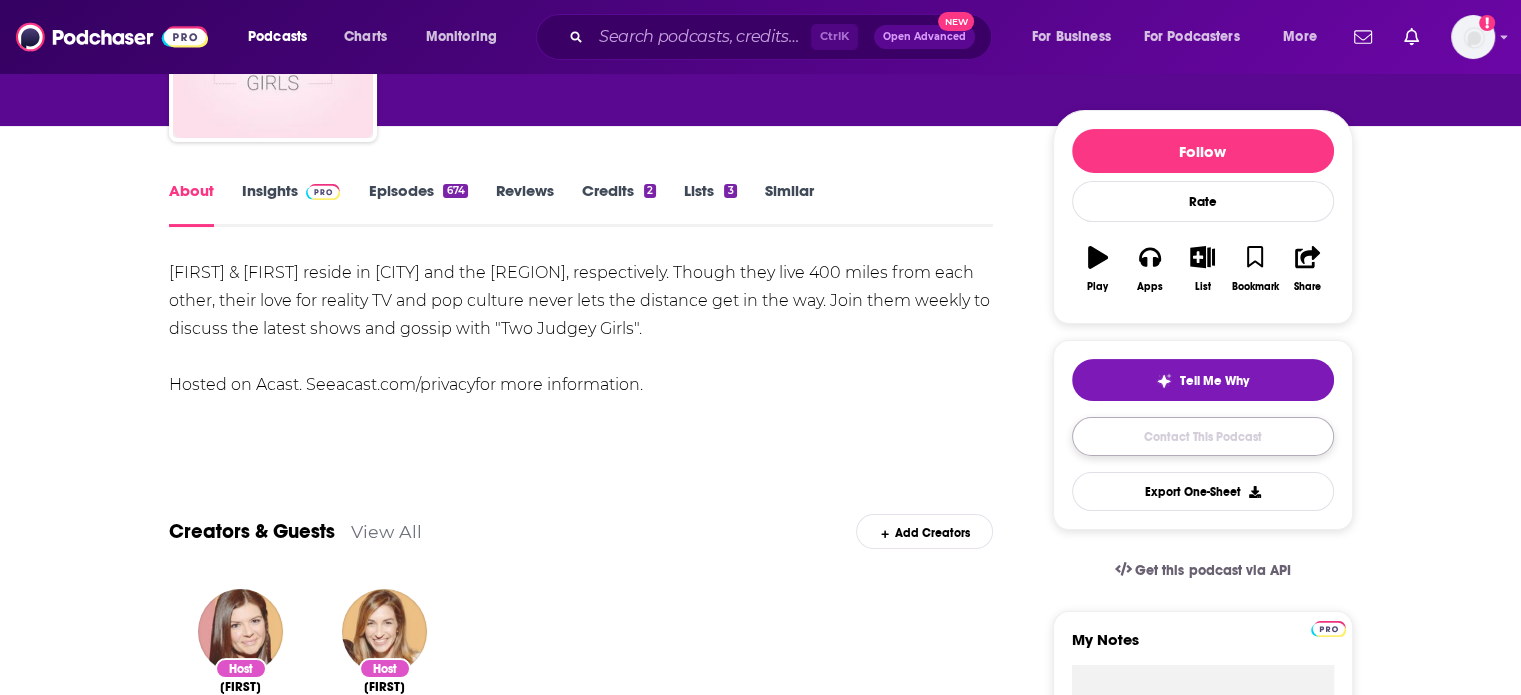 click on "Contact This Podcast" at bounding box center [1203, 436] 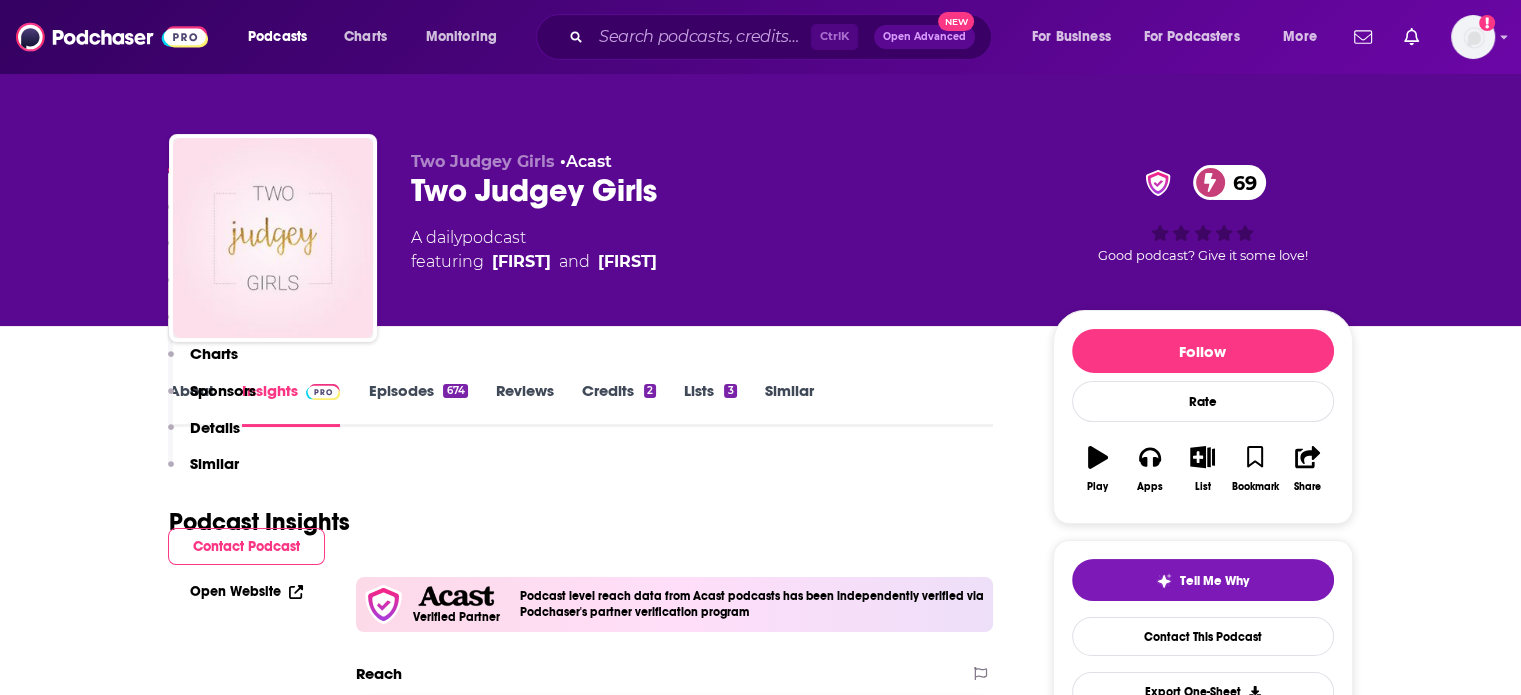 scroll, scrollTop: 4996, scrollLeft: 0, axis: vertical 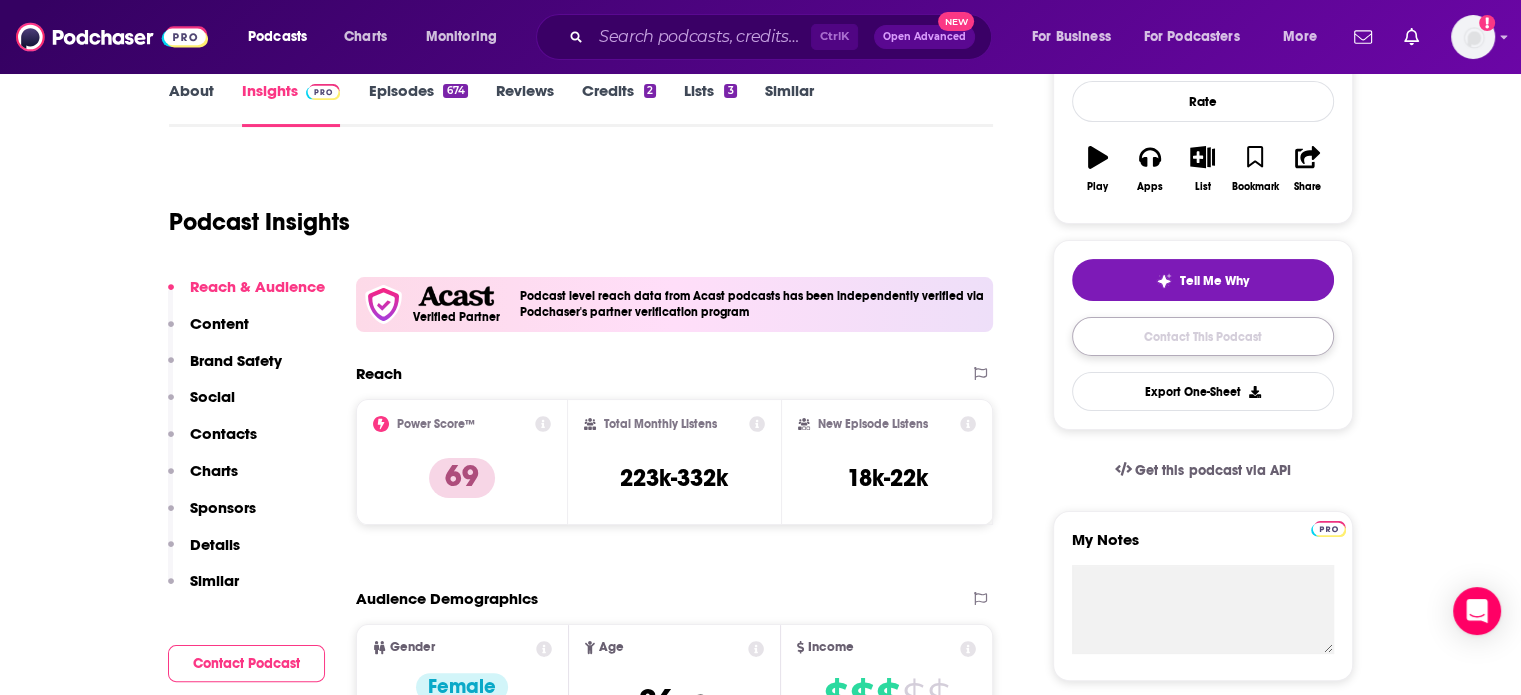 click on "Contact This Podcast" at bounding box center (1203, 336) 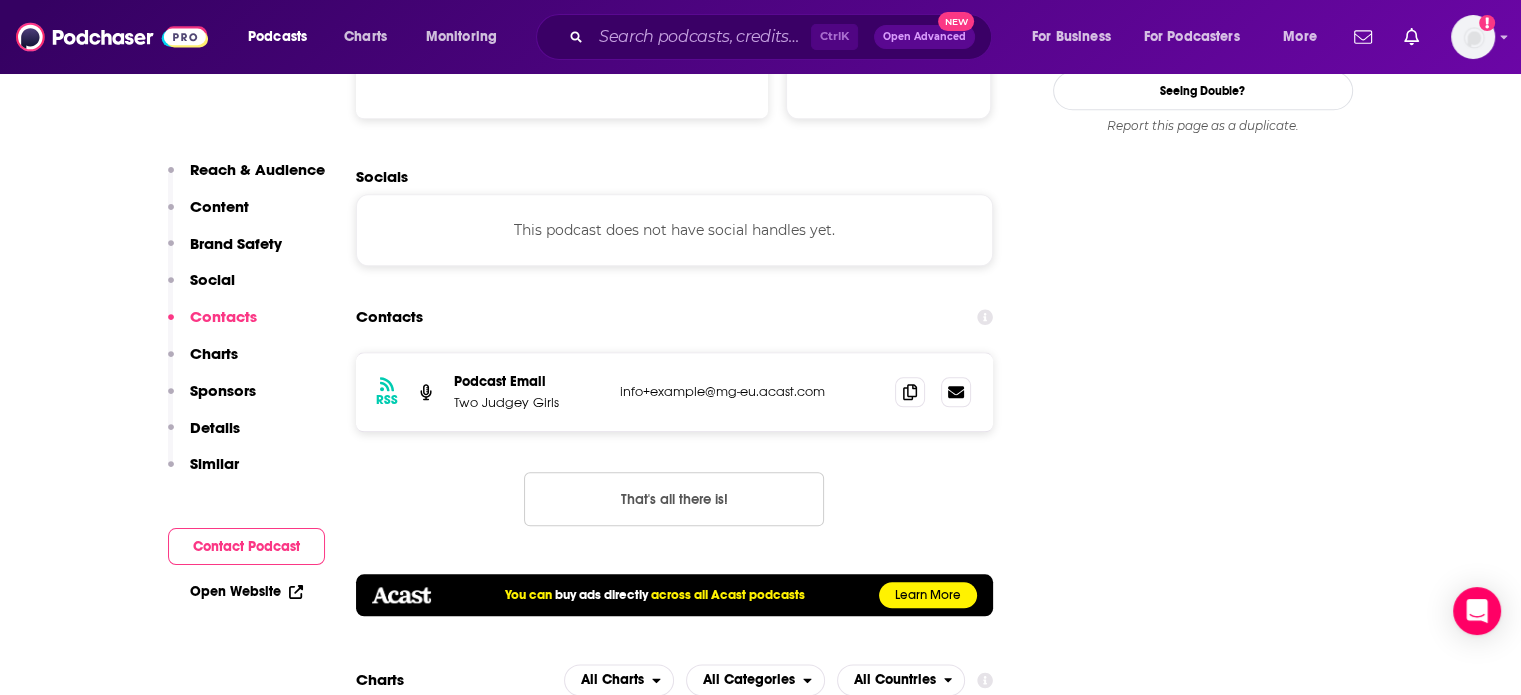 scroll, scrollTop: 2197, scrollLeft: 0, axis: vertical 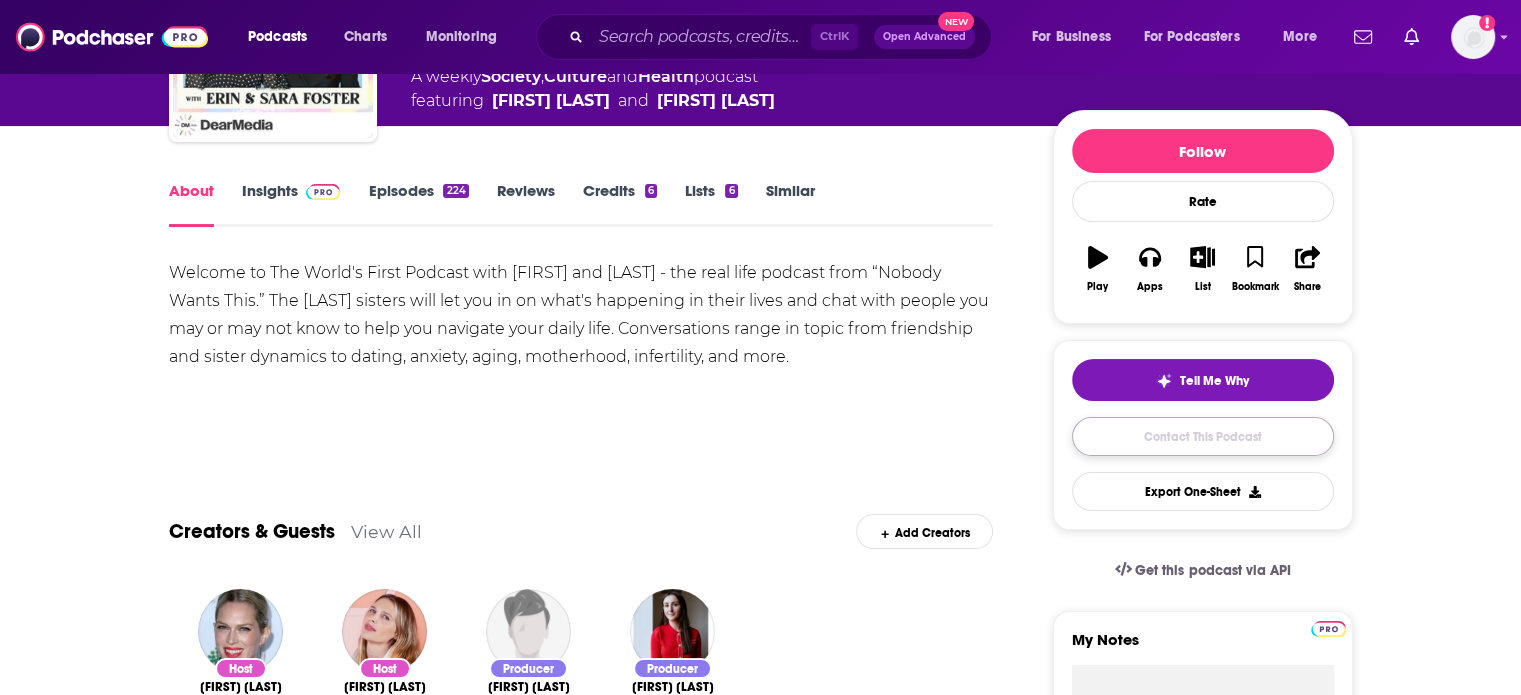 click on "Contact This Podcast" at bounding box center (1203, 436) 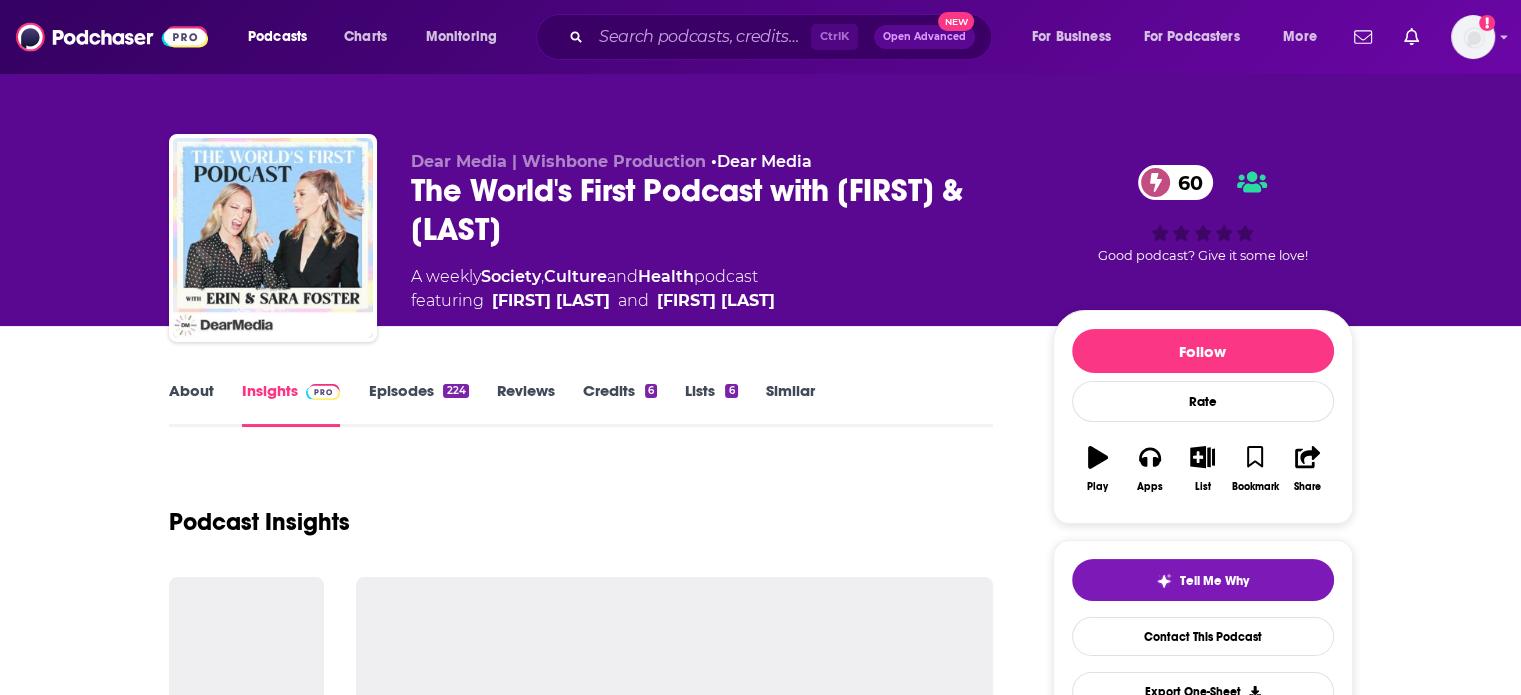 scroll, scrollTop: 5408, scrollLeft: 0, axis: vertical 